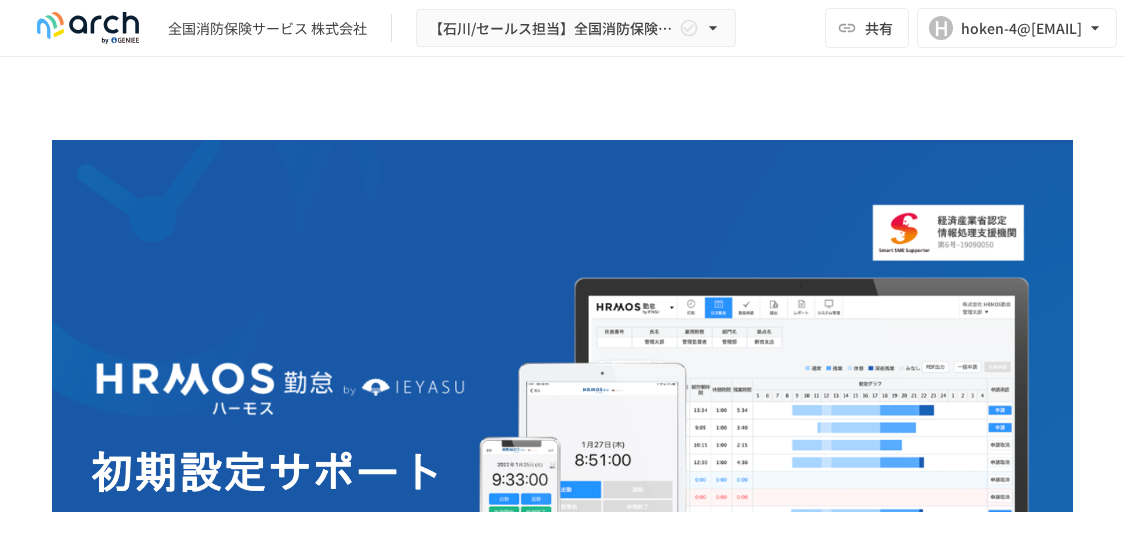 scroll, scrollTop: 0, scrollLeft: 0, axis: both 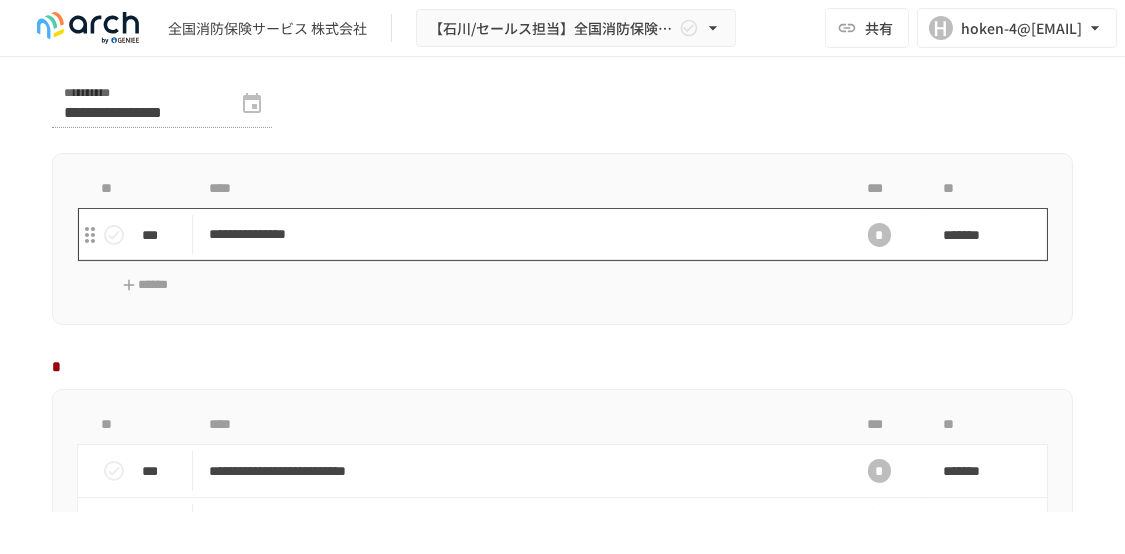 click on "**********" at bounding box center [514, 234] 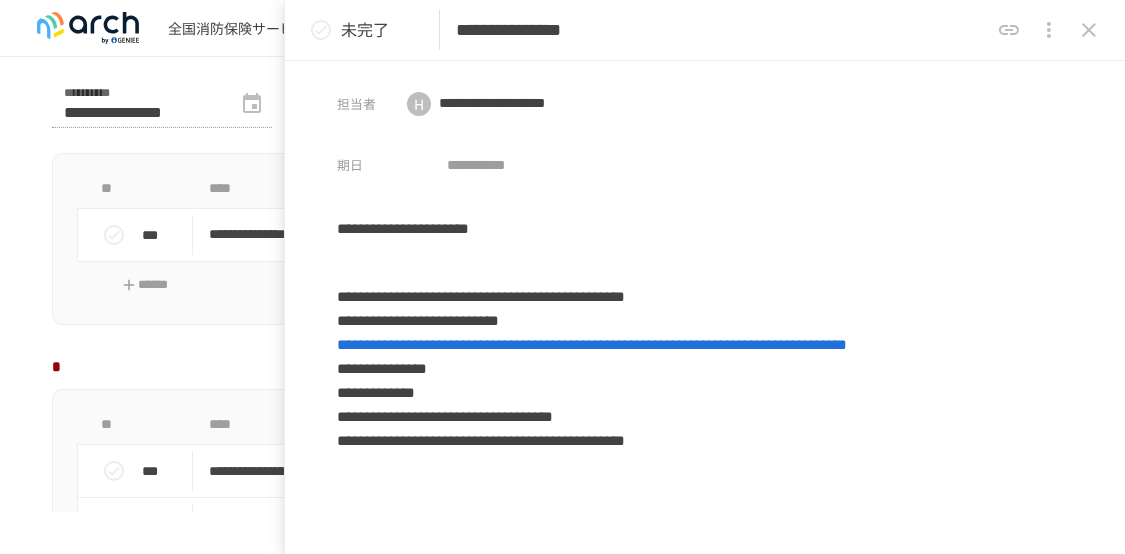 click 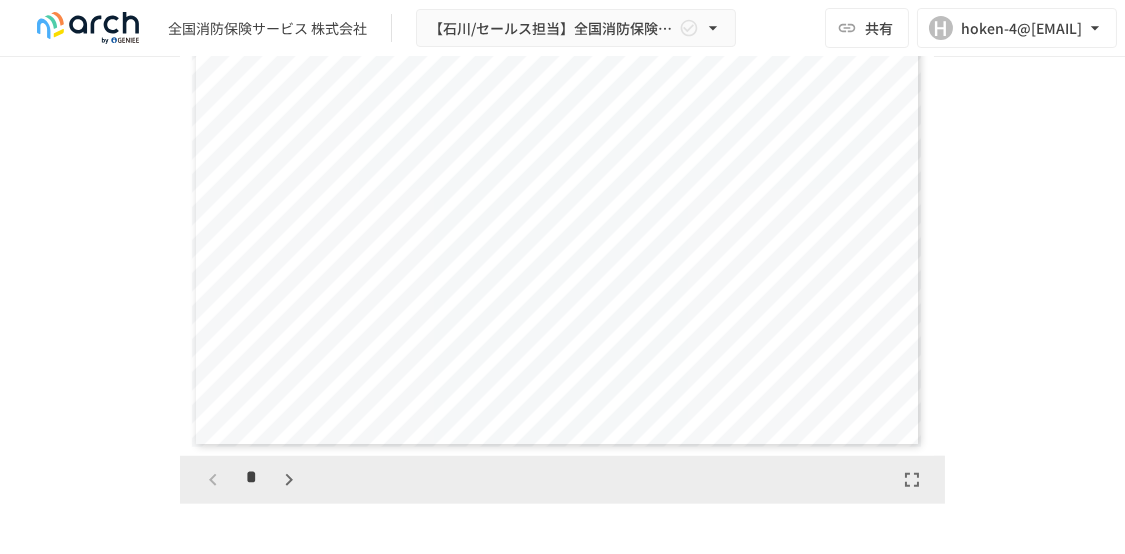 scroll, scrollTop: 4600, scrollLeft: 0, axis: vertical 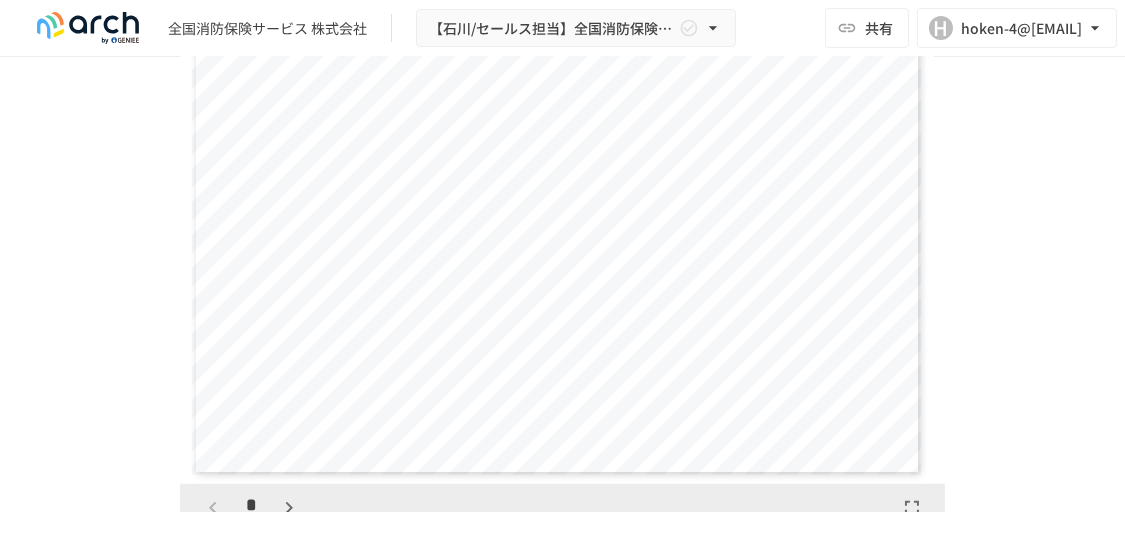 click on "********" at bounding box center [551, 148] 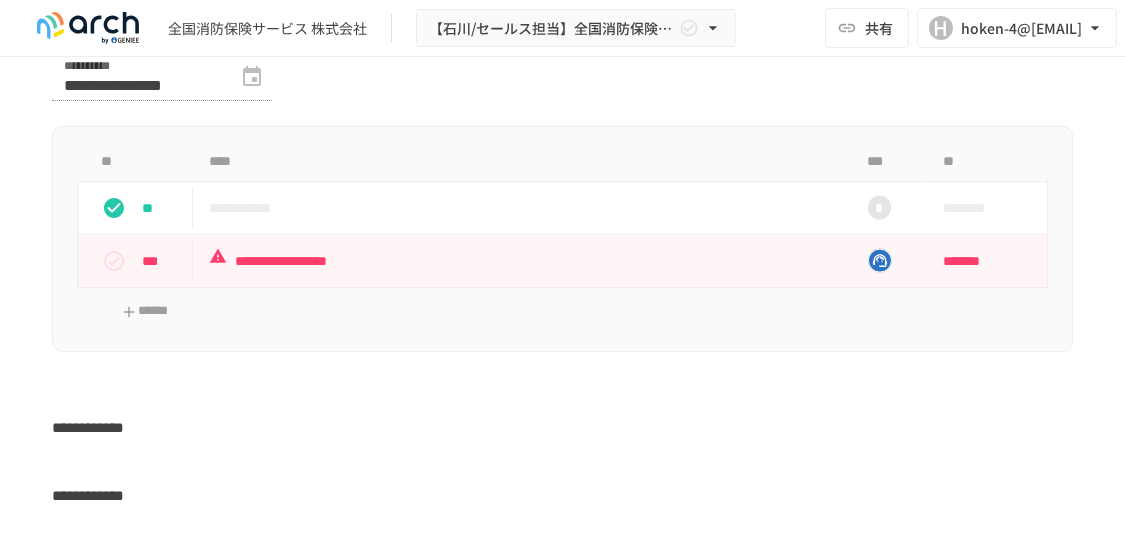 scroll, scrollTop: 5800, scrollLeft: 0, axis: vertical 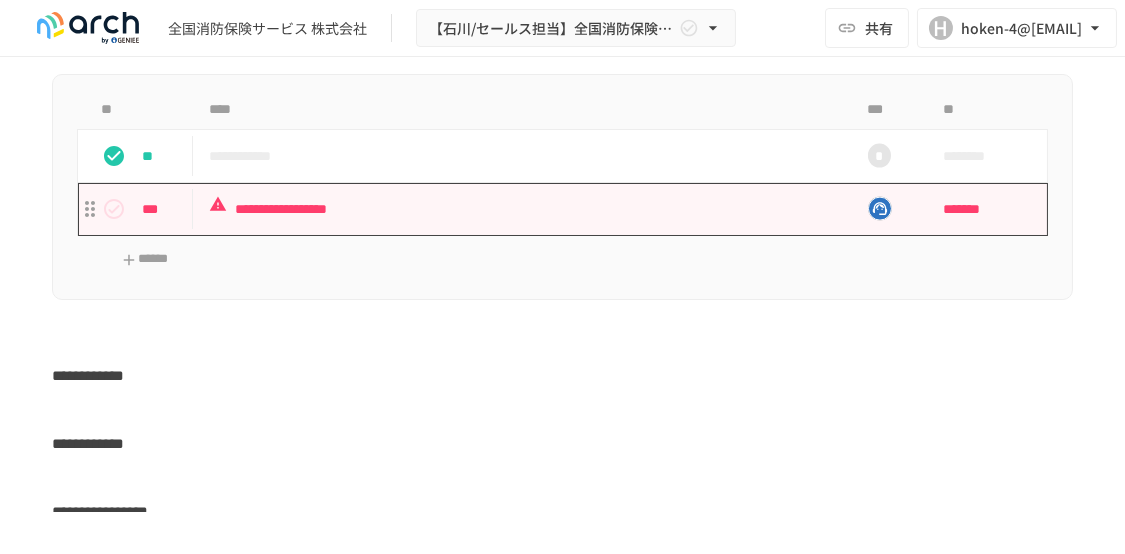click on "**********" at bounding box center [514, 209] 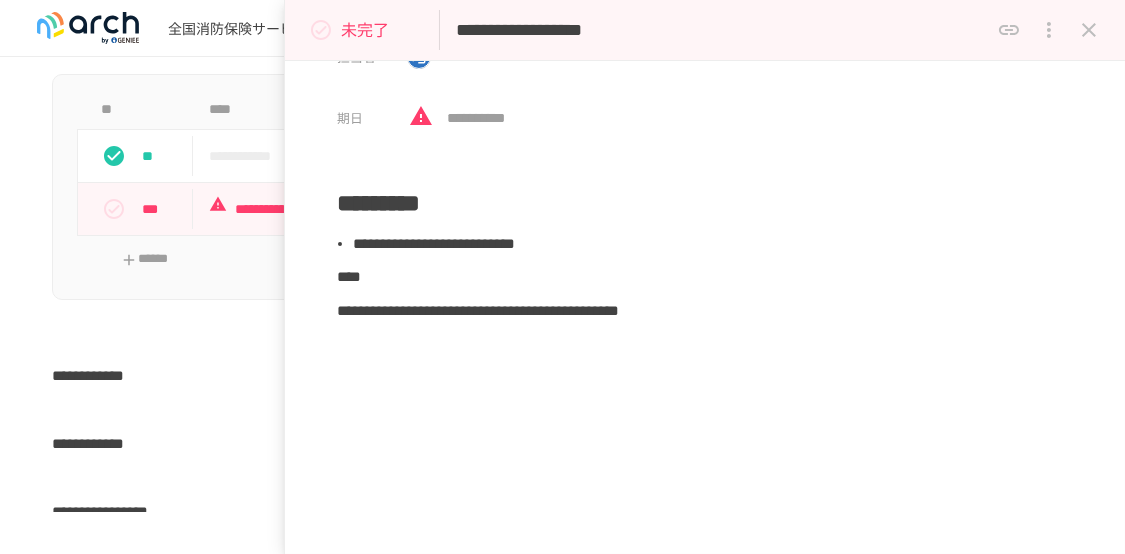 scroll, scrollTop: 0, scrollLeft: 0, axis: both 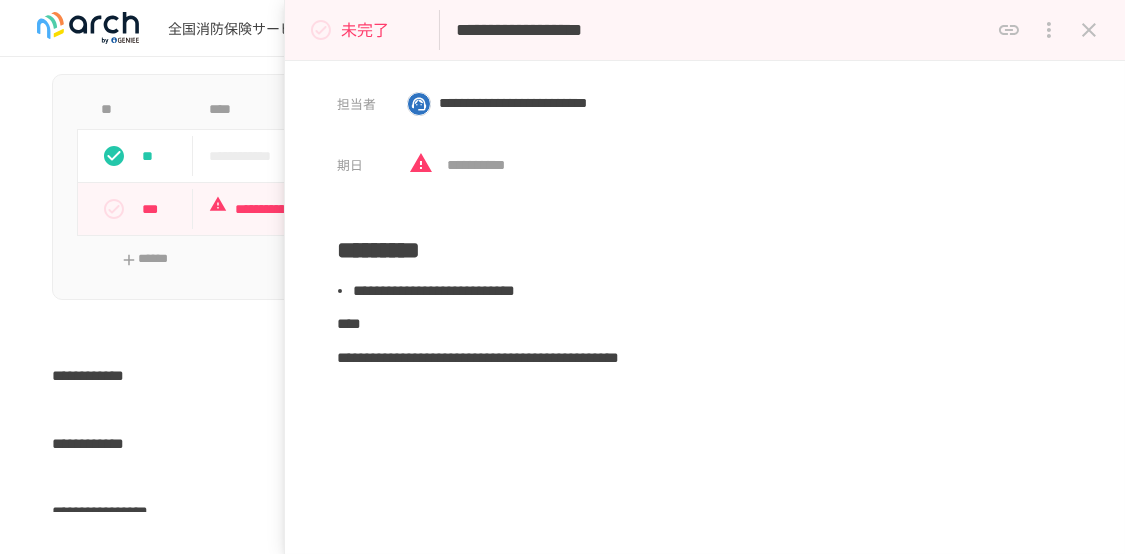 click 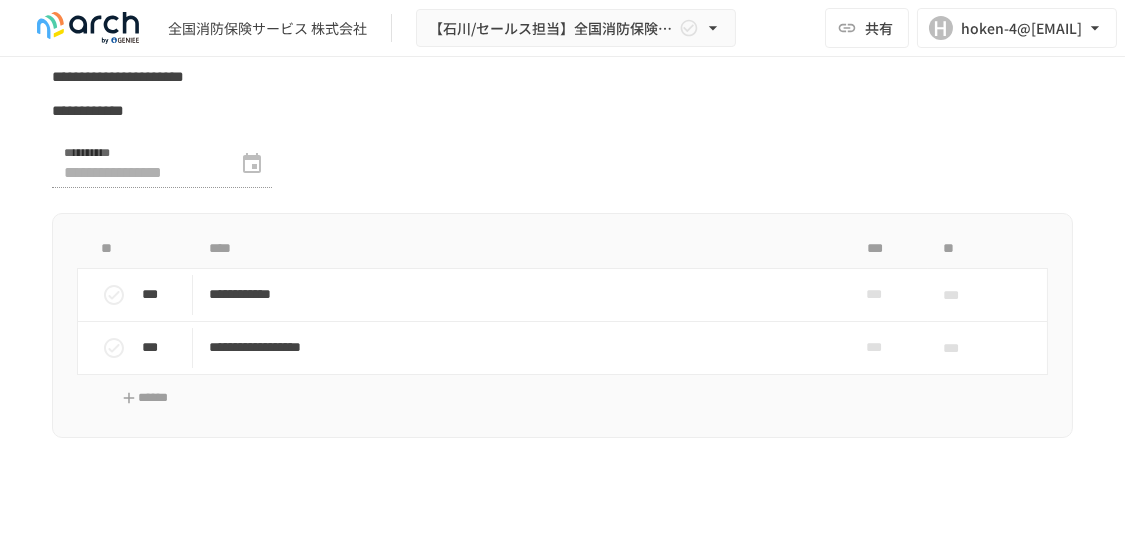 scroll, scrollTop: 6500, scrollLeft: 0, axis: vertical 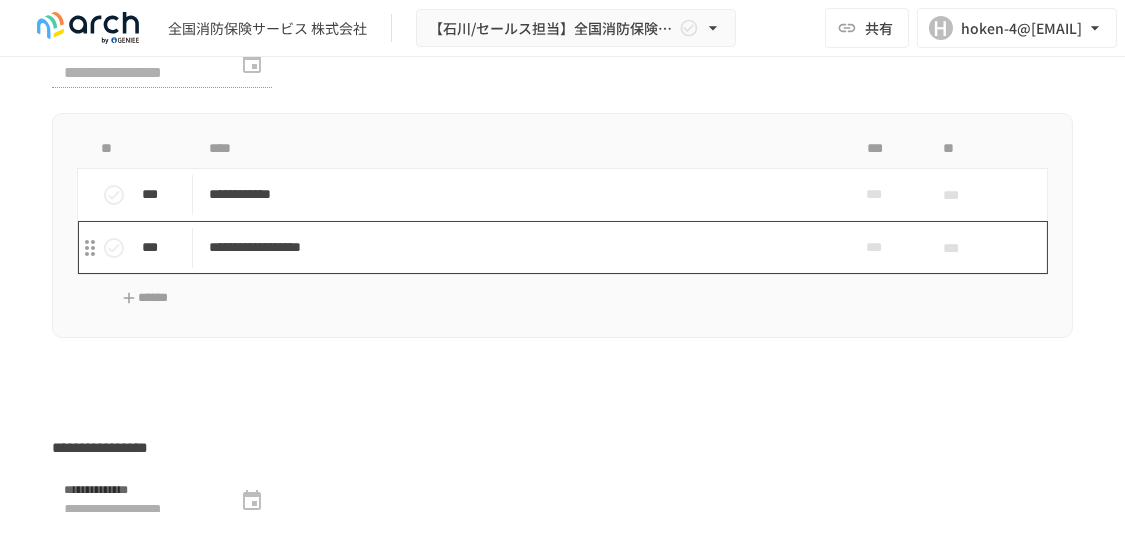 click on "**********" at bounding box center [514, 247] 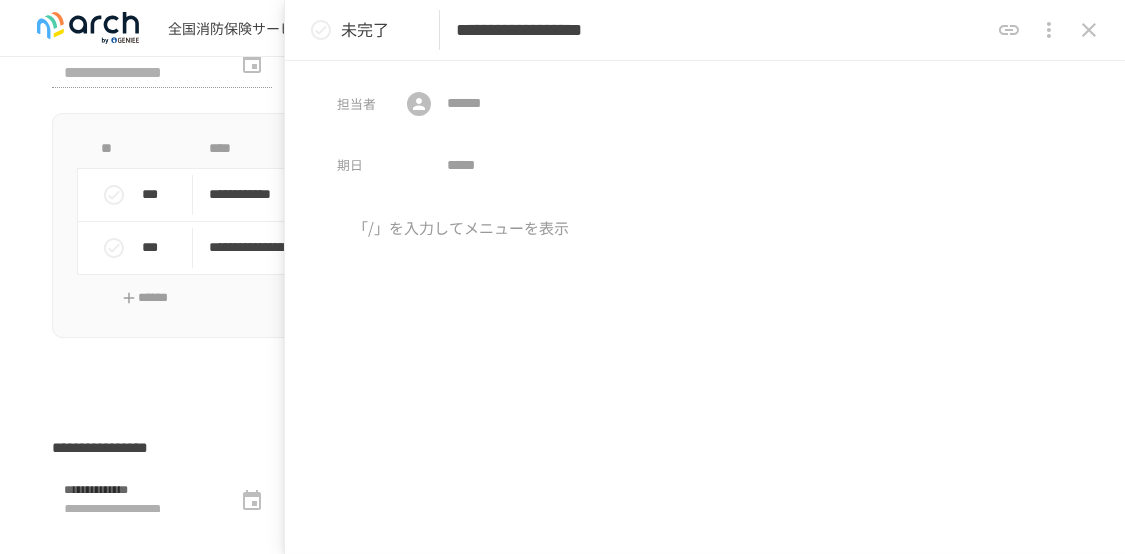 click 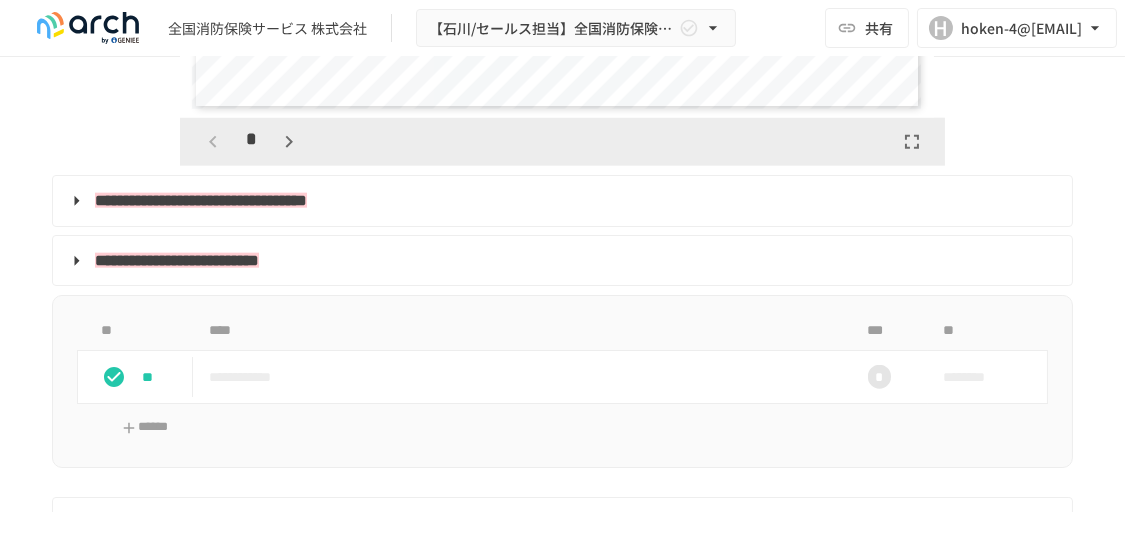scroll, scrollTop: 4931, scrollLeft: 0, axis: vertical 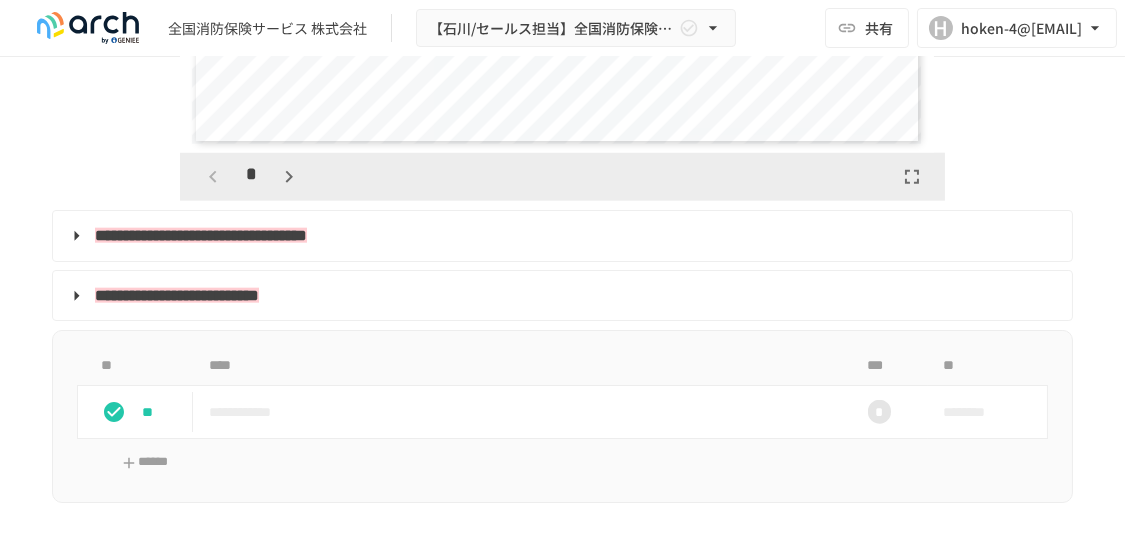 click on "**********" at bounding box center [177, 295] 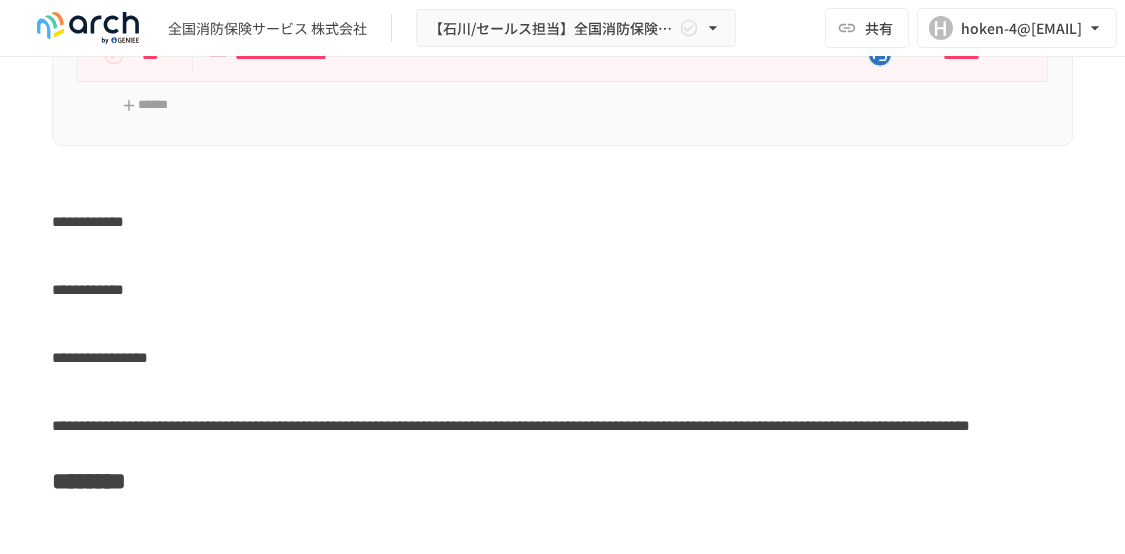 scroll, scrollTop: 6131, scrollLeft: 0, axis: vertical 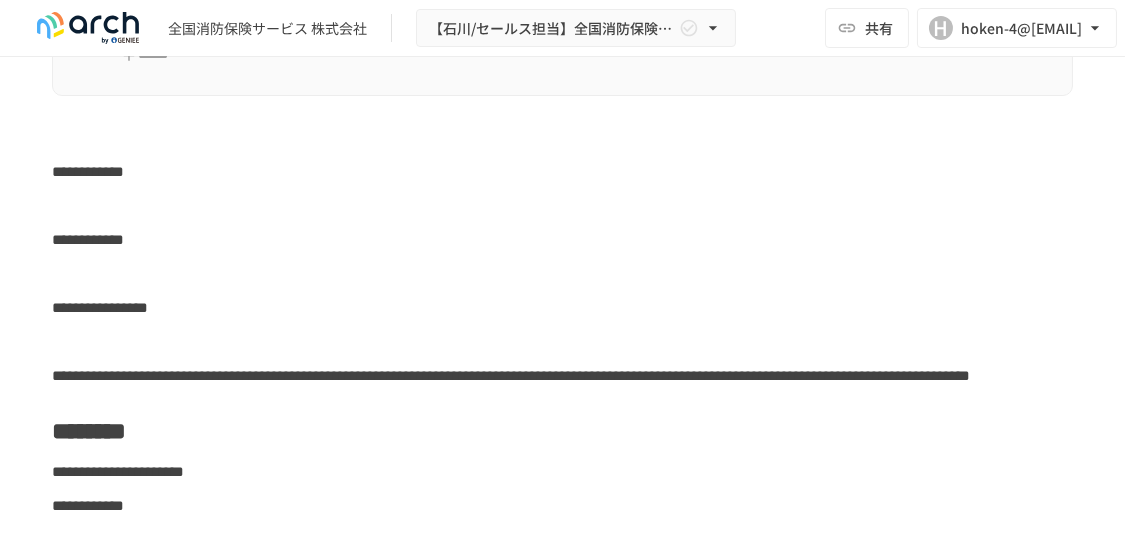click on "**********" at bounding box center (88, 171) 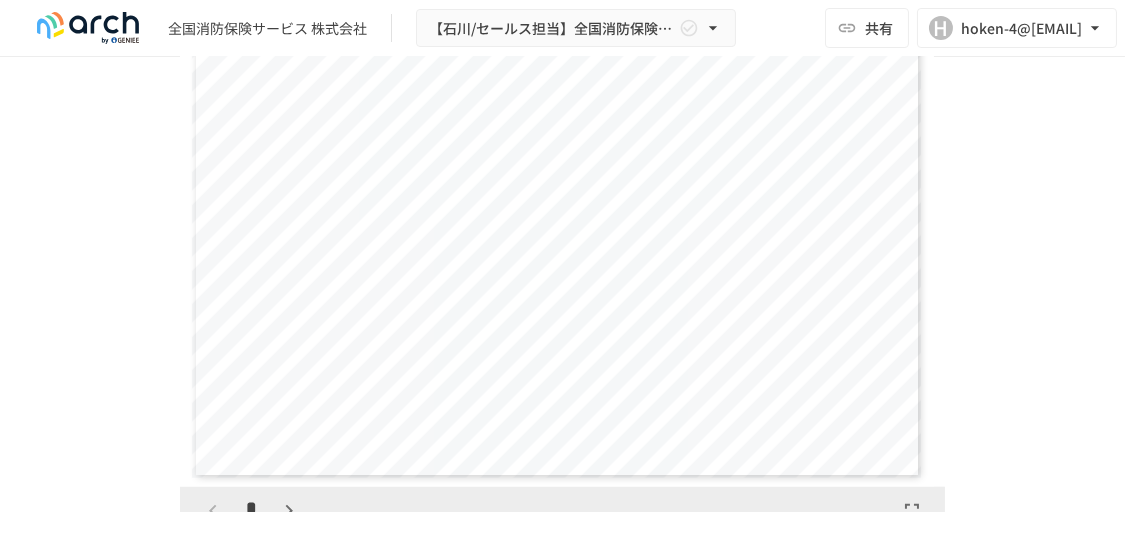 scroll, scrollTop: 4531, scrollLeft: 0, axis: vertical 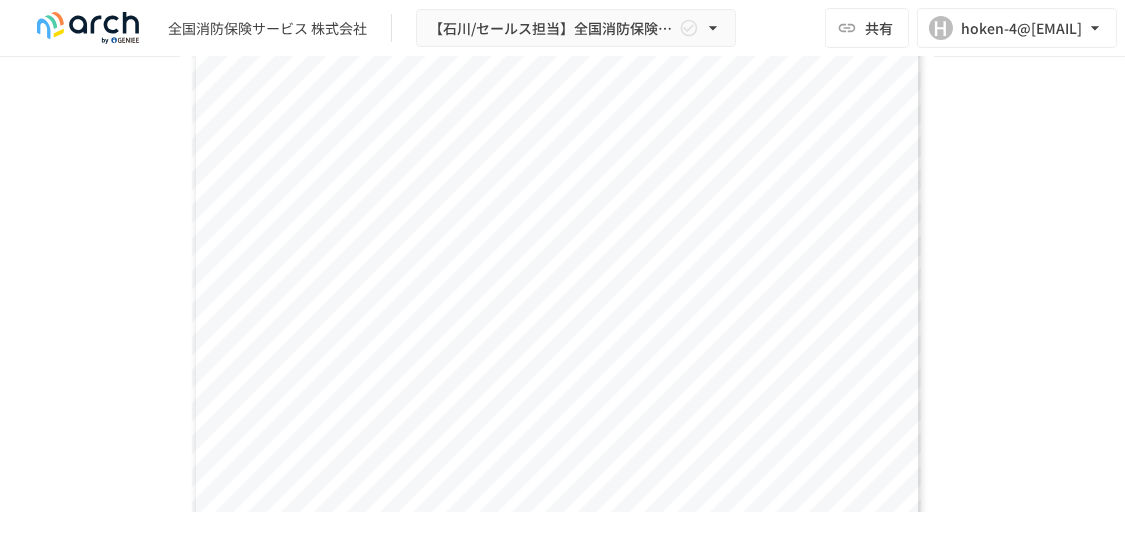 click on "*****" at bounding box center [505, 151] 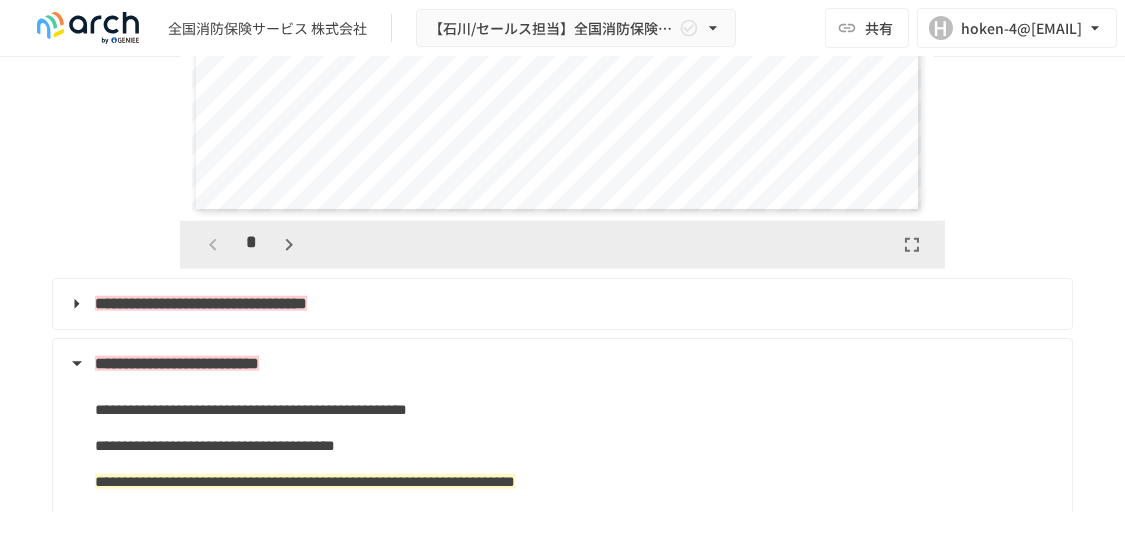 scroll, scrollTop: 5031, scrollLeft: 0, axis: vertical 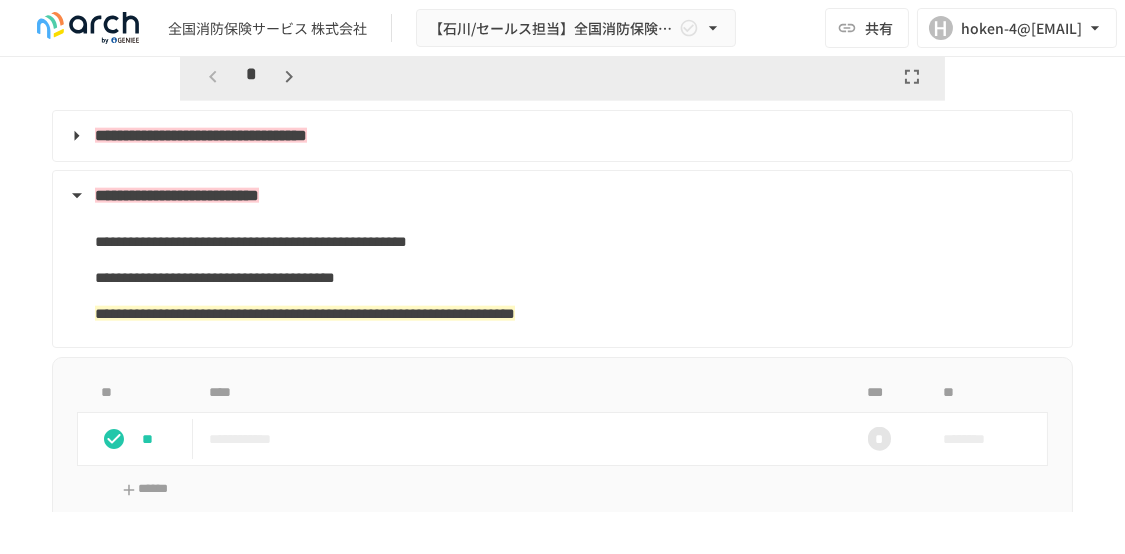 click on "**********" at bounding box center [556, -208] 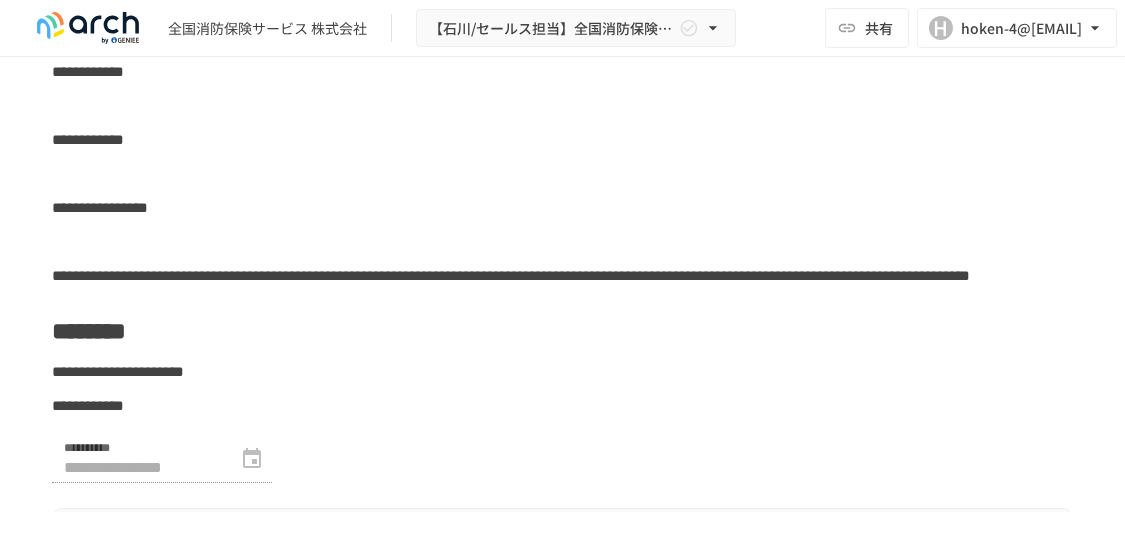 scroll, scrollTop: 6131, scrollLeft: 0, axis: vertical 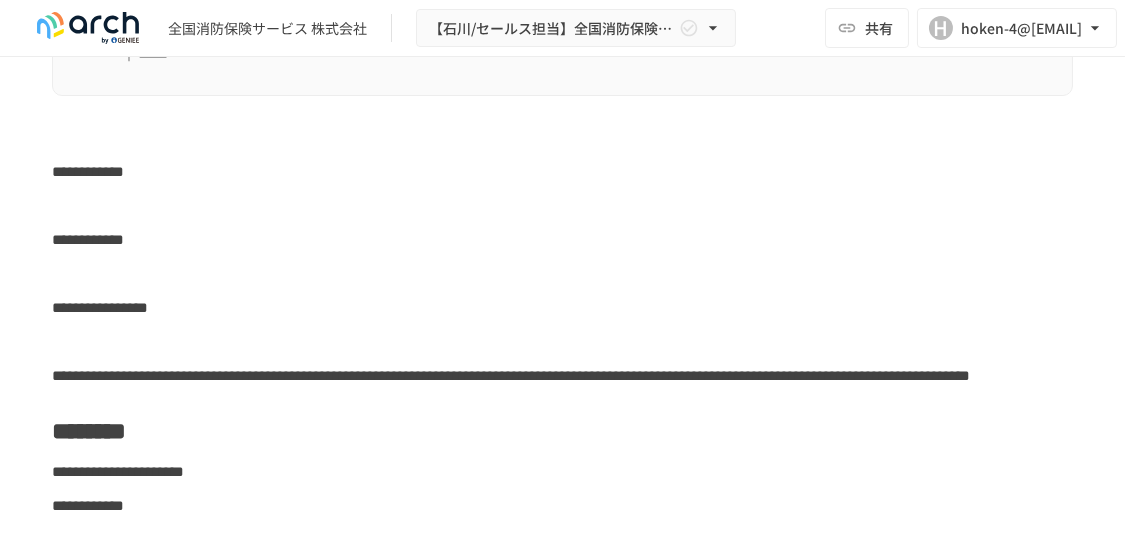 click on "**********" at bounding box center [514, 5] 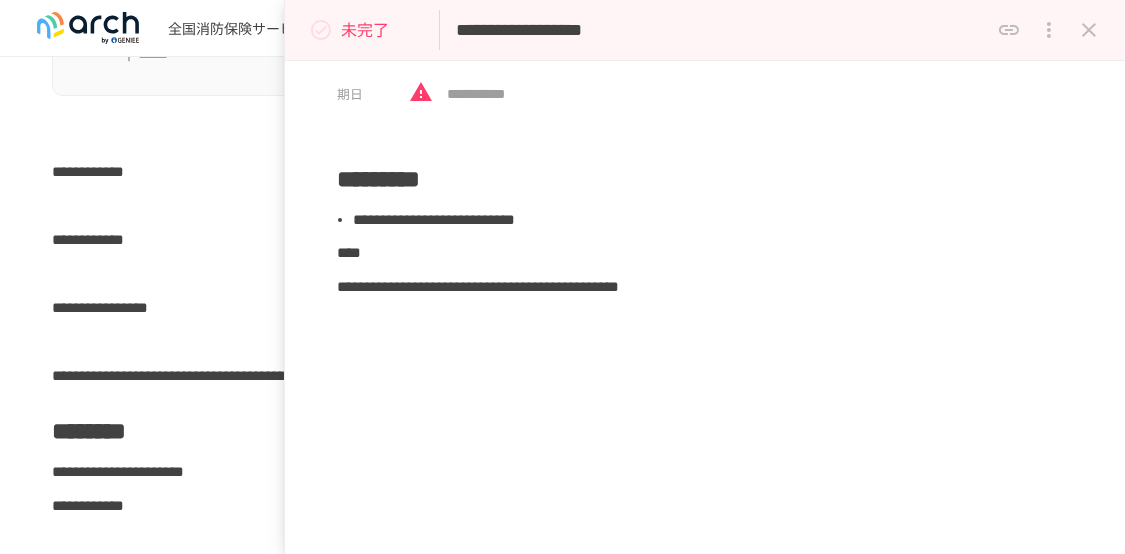 scroll, scrollTop: 100, scrollLeft: 0, axis: vertical 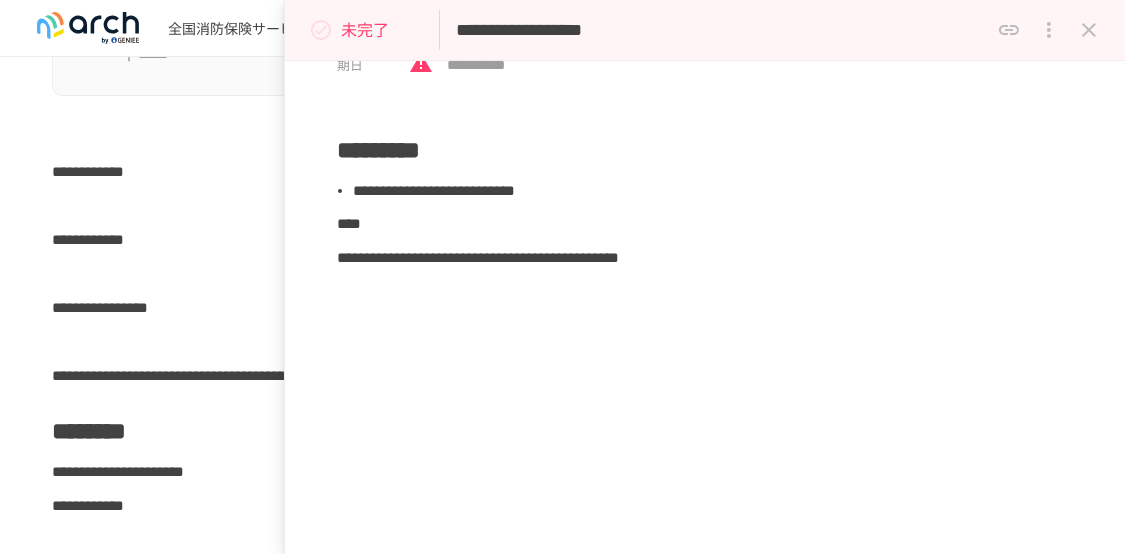 click 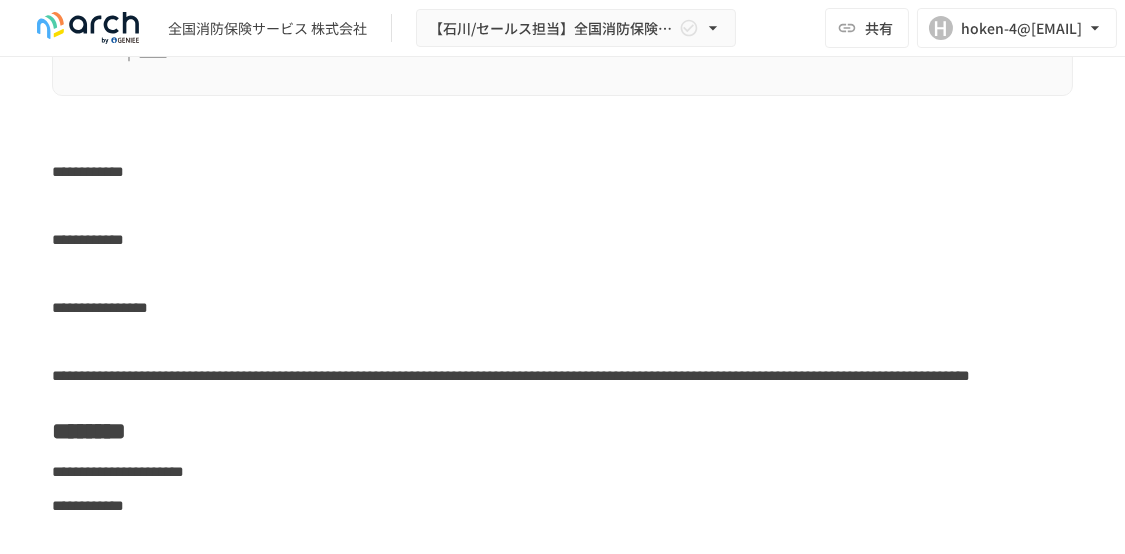 click on "全国消防保険サービス 株式会社" at bounding box center [267, 28] 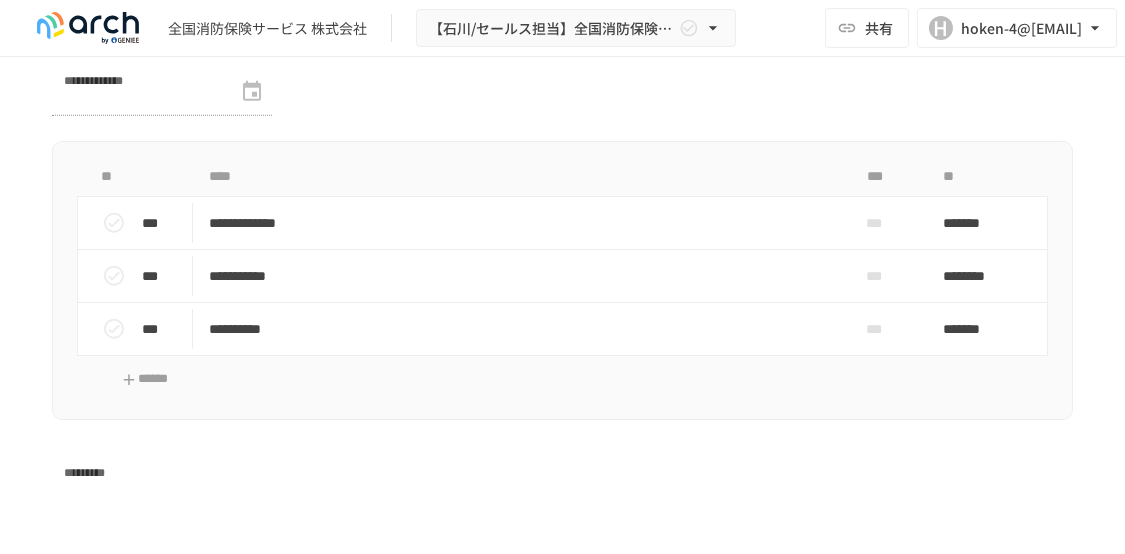 scroll, scrollTop: 3731, scrollLeft: 0, axis: vertical 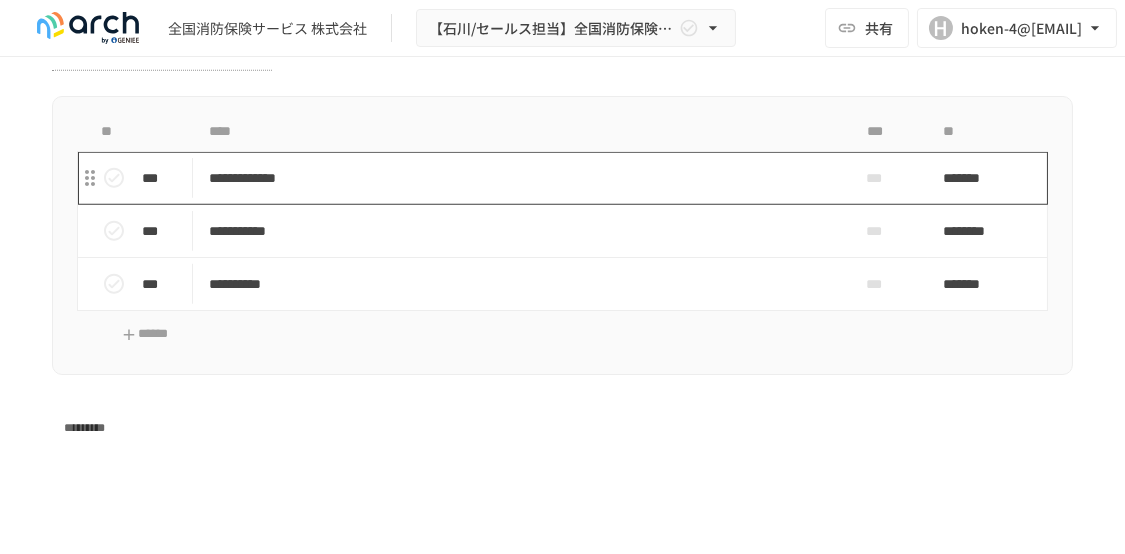 click on "**********" at bounding box center [514, 178] 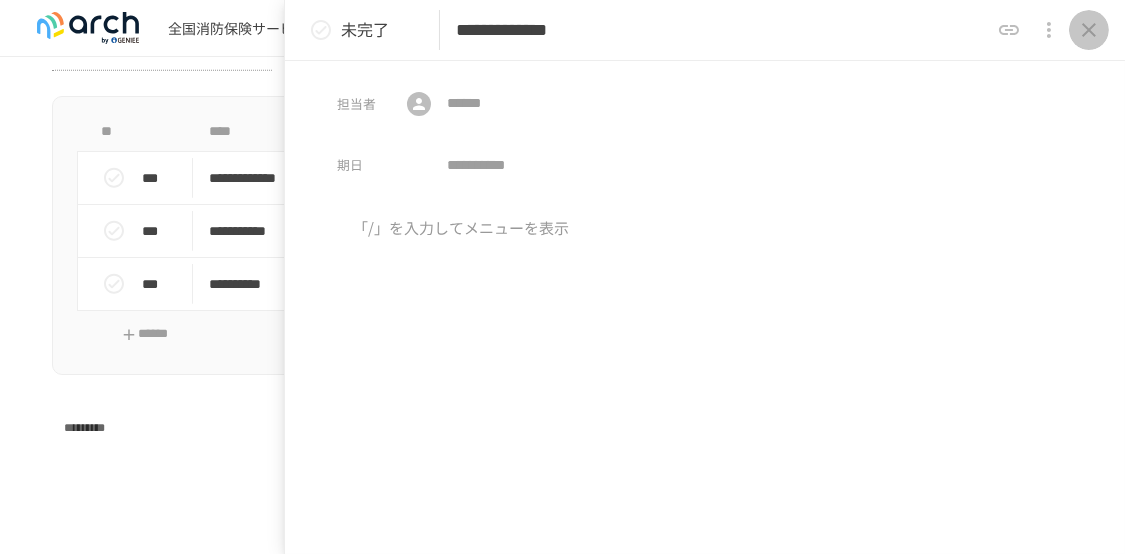 click 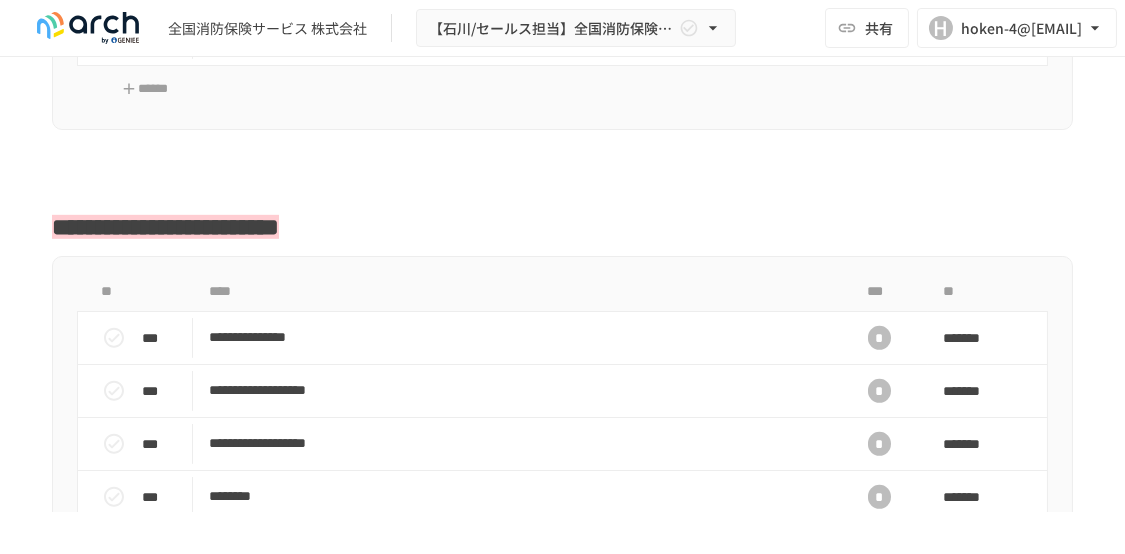 scroll, scrollTop: 2431, scrollLeft: 0, axis: vertical 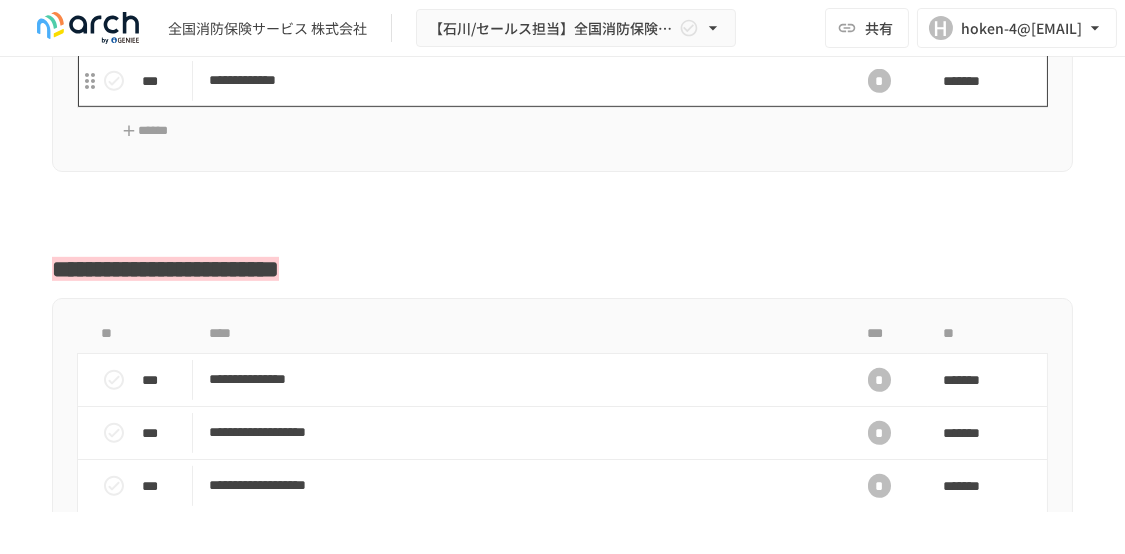click on "**********" at bounding box center (514, 80) 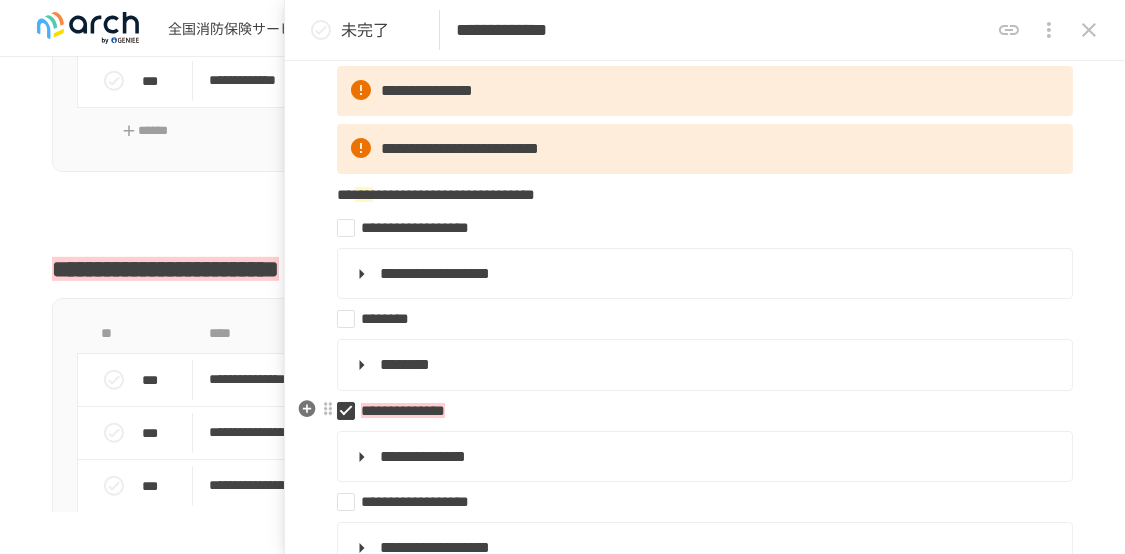 scroll, scrollTop: 100, scrollLeft: 0, axis: vertical 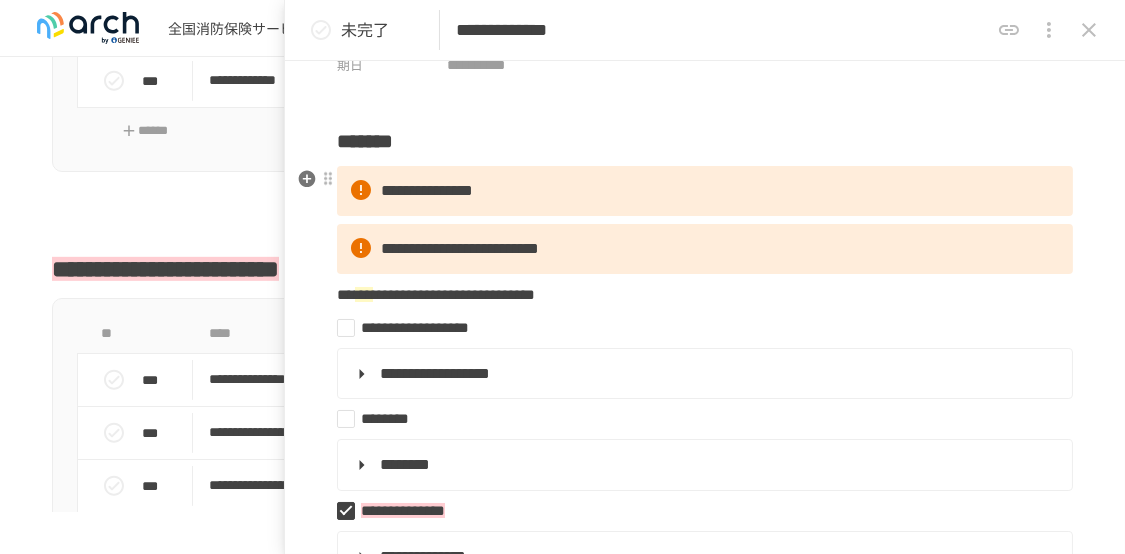 click on "**********" at bounding box center (427, 190) 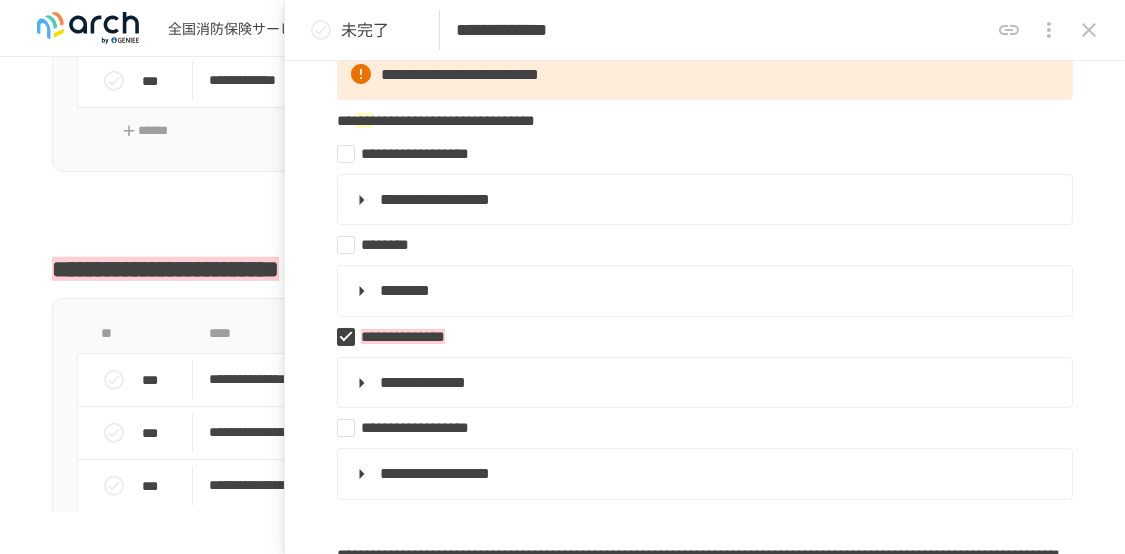 scroll, scrollTop: 300, scrollLeft: 0, axis: vertical 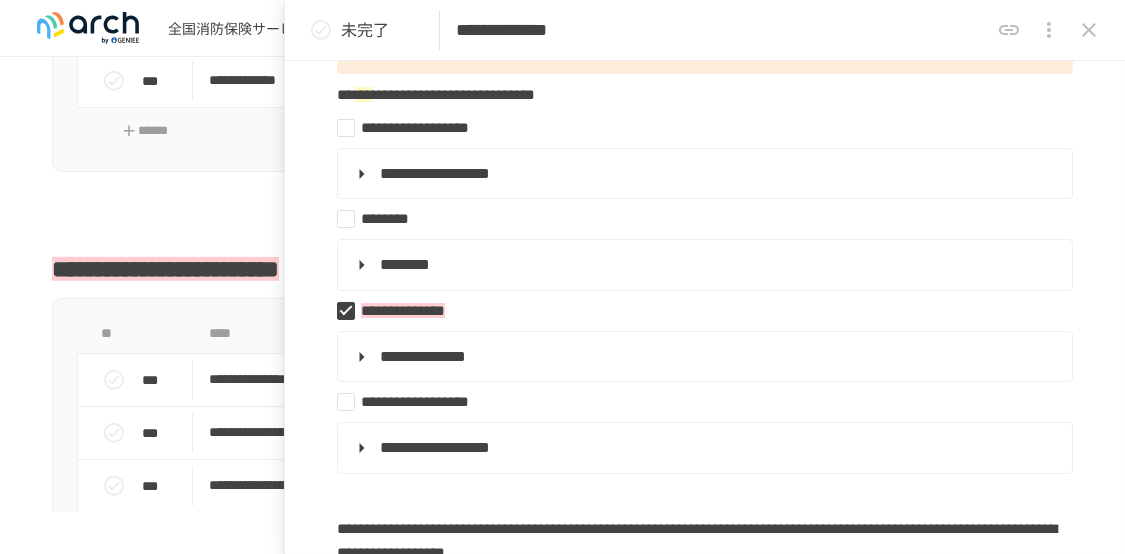 click on "**********" at bounding box center (562, -186) 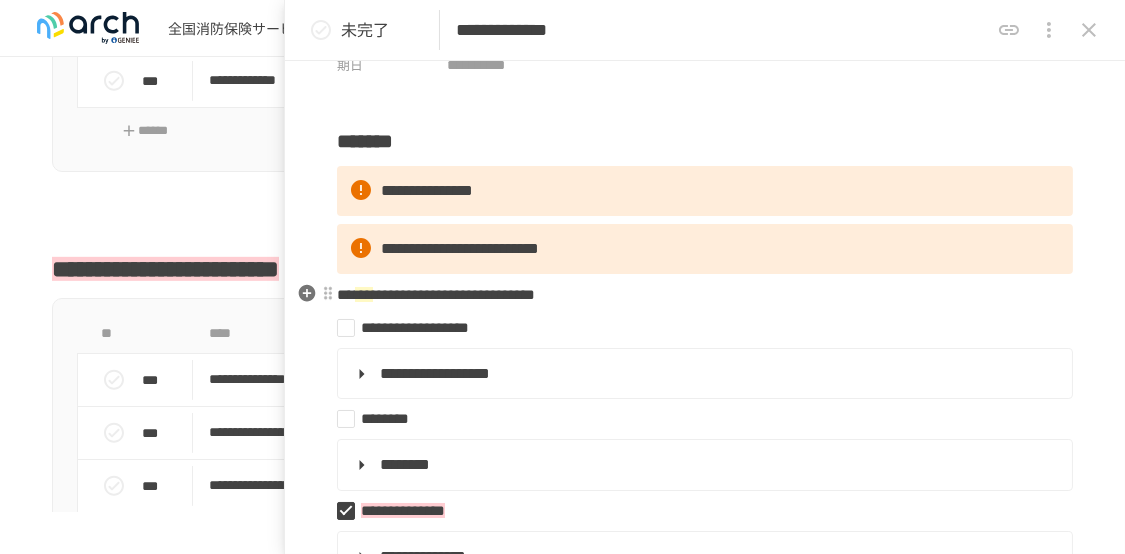 scroll, scrollTop: 0, scrollLeft: 0, axis: both 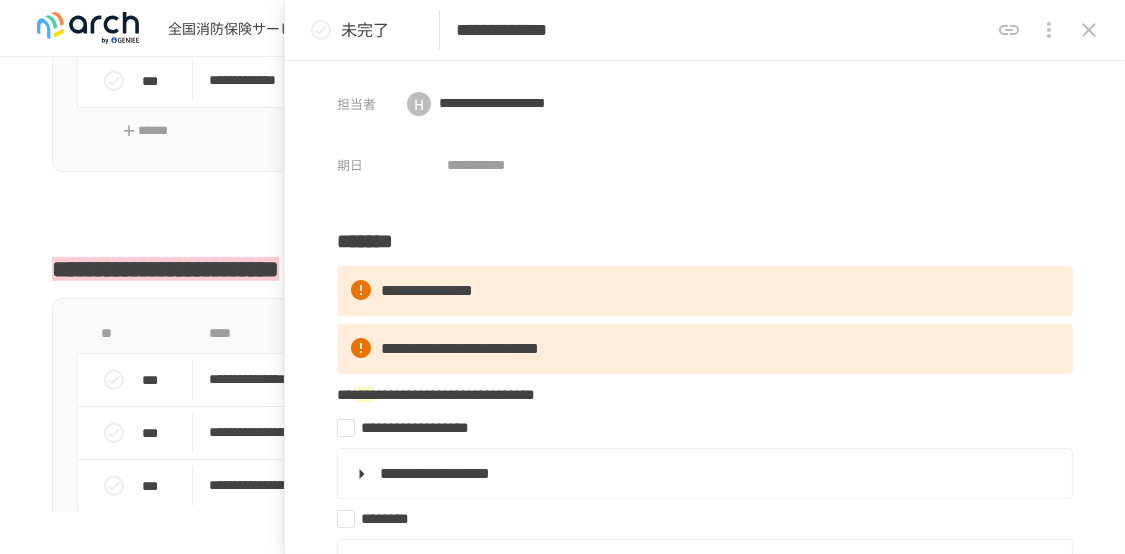 click 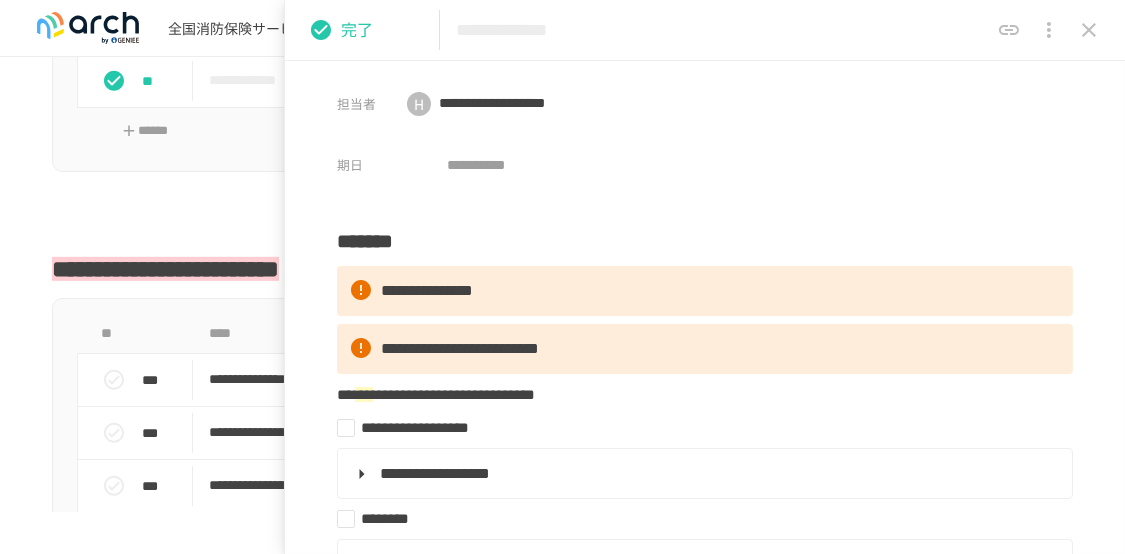 click at bounding box center (1089, 30) 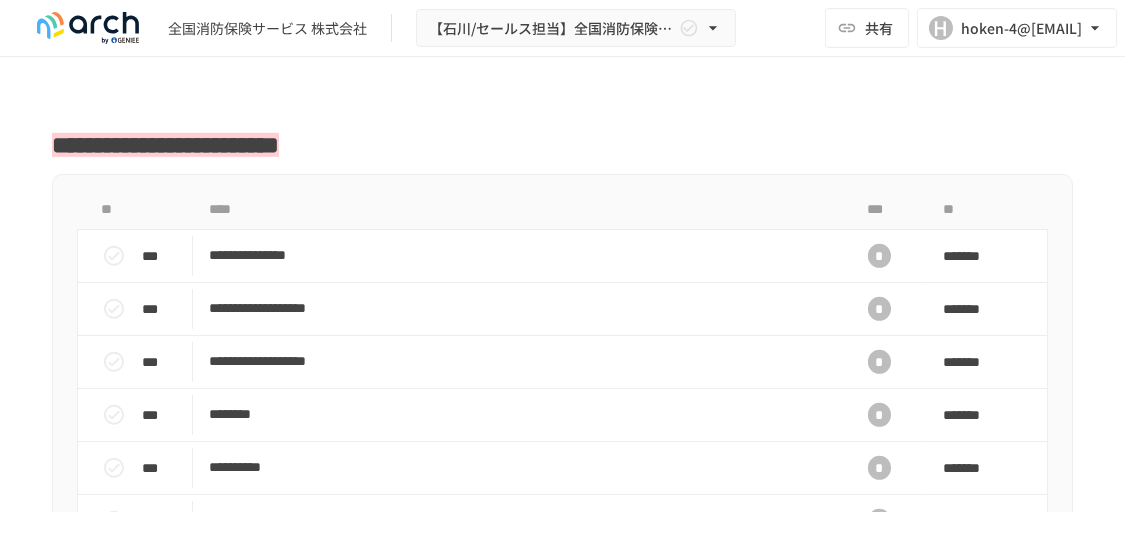 scroll, scrollTop: 2631, scrollLeft: 0, axis: vertical 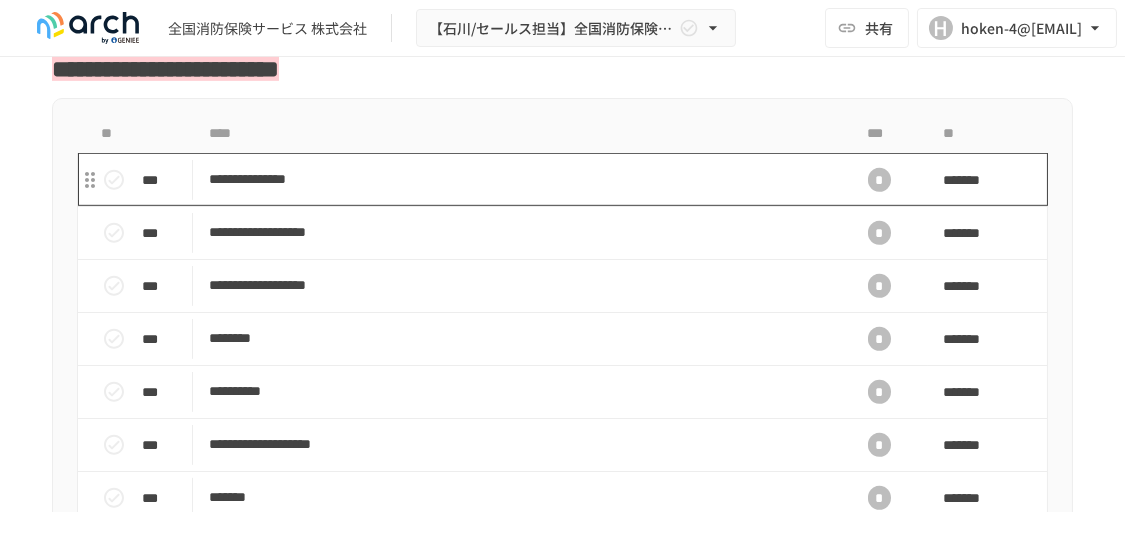 click on "**********" at bounding box center [514, 179] 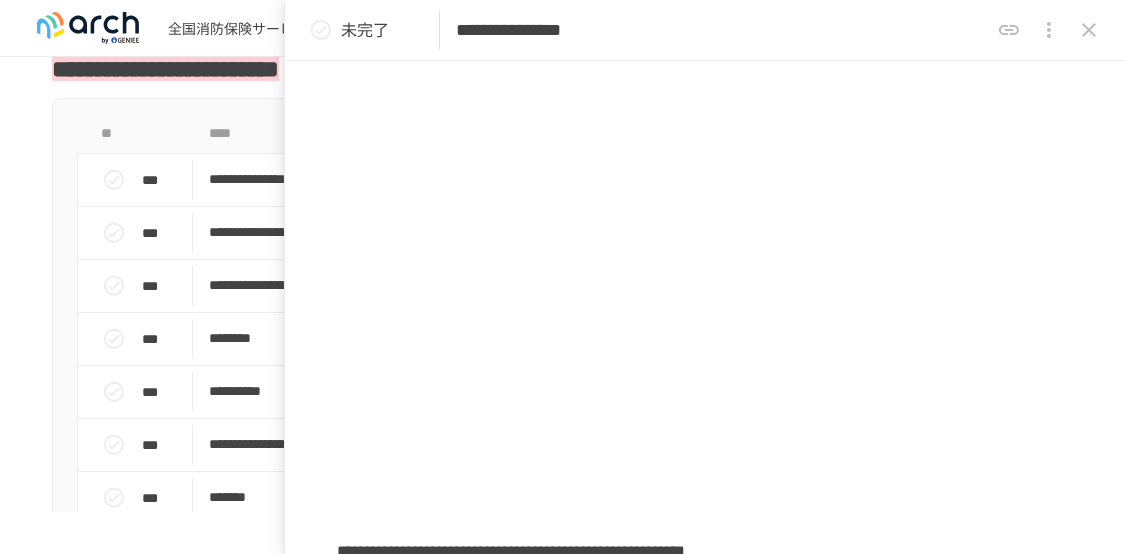 scroll, scrollTop: 300, scrollLeft: 0, axis: vertical 